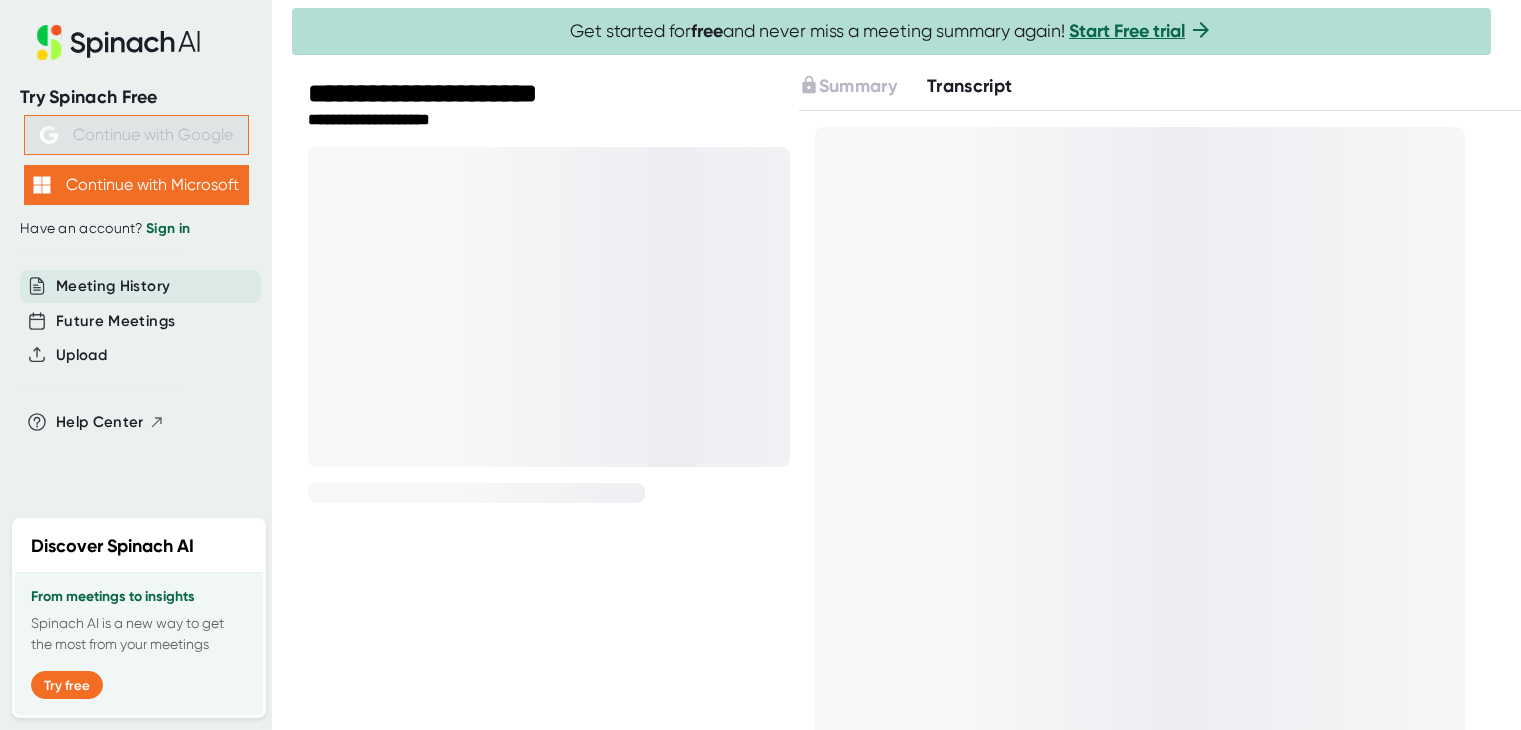 scroll, scrollTop: 0, scrollLeft: 0, axis: both 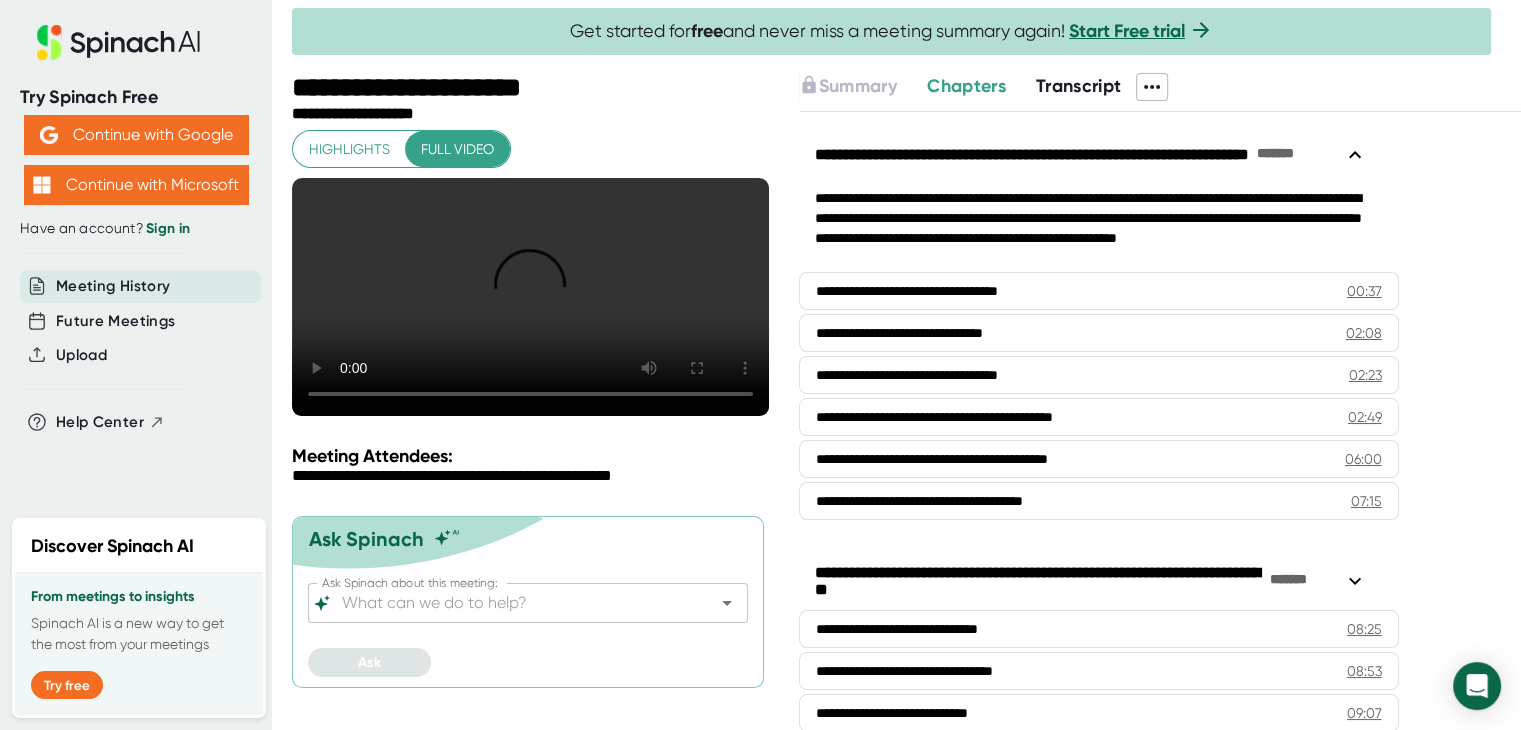click on "Transcript" at bounding box center (1079, 86) 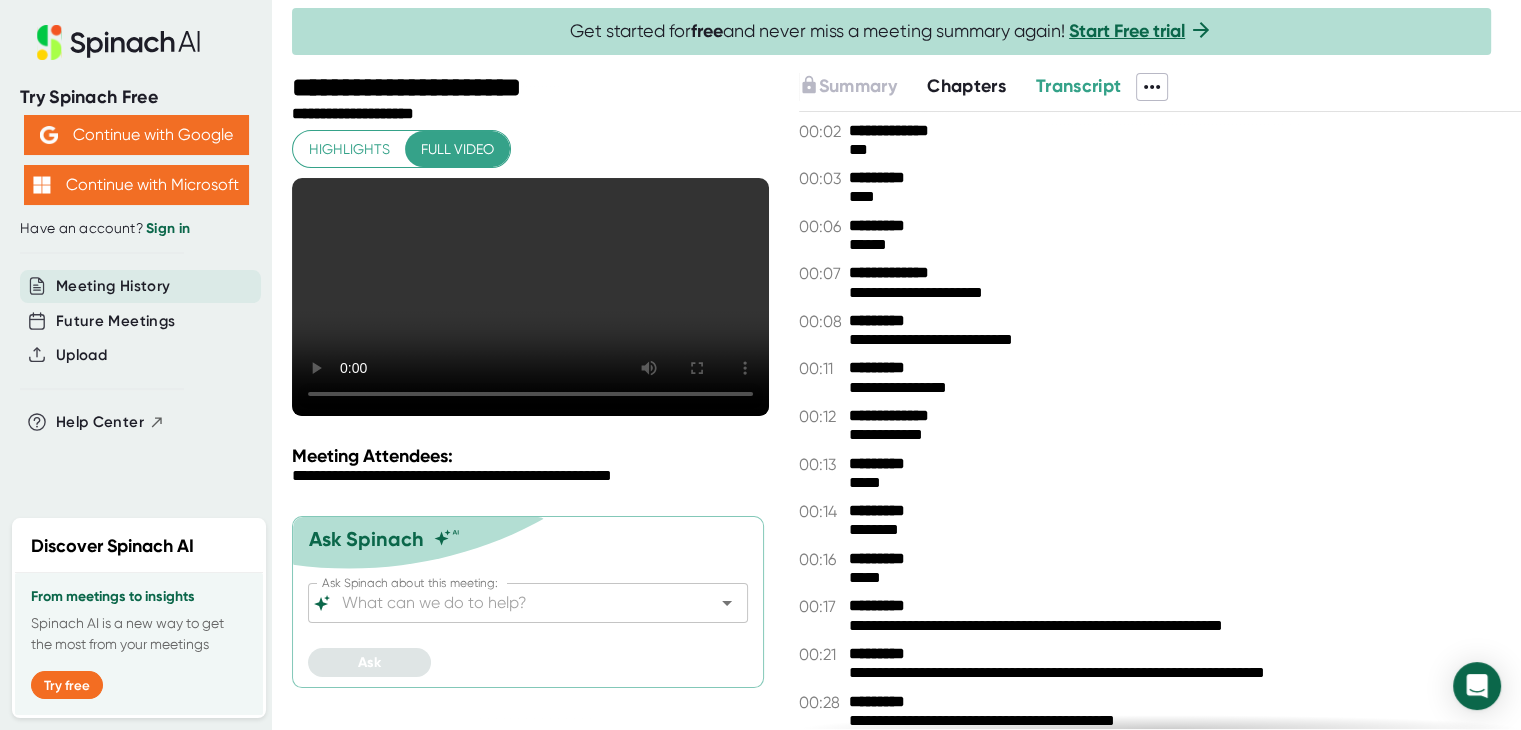 click at bounding box center (1152, 87) 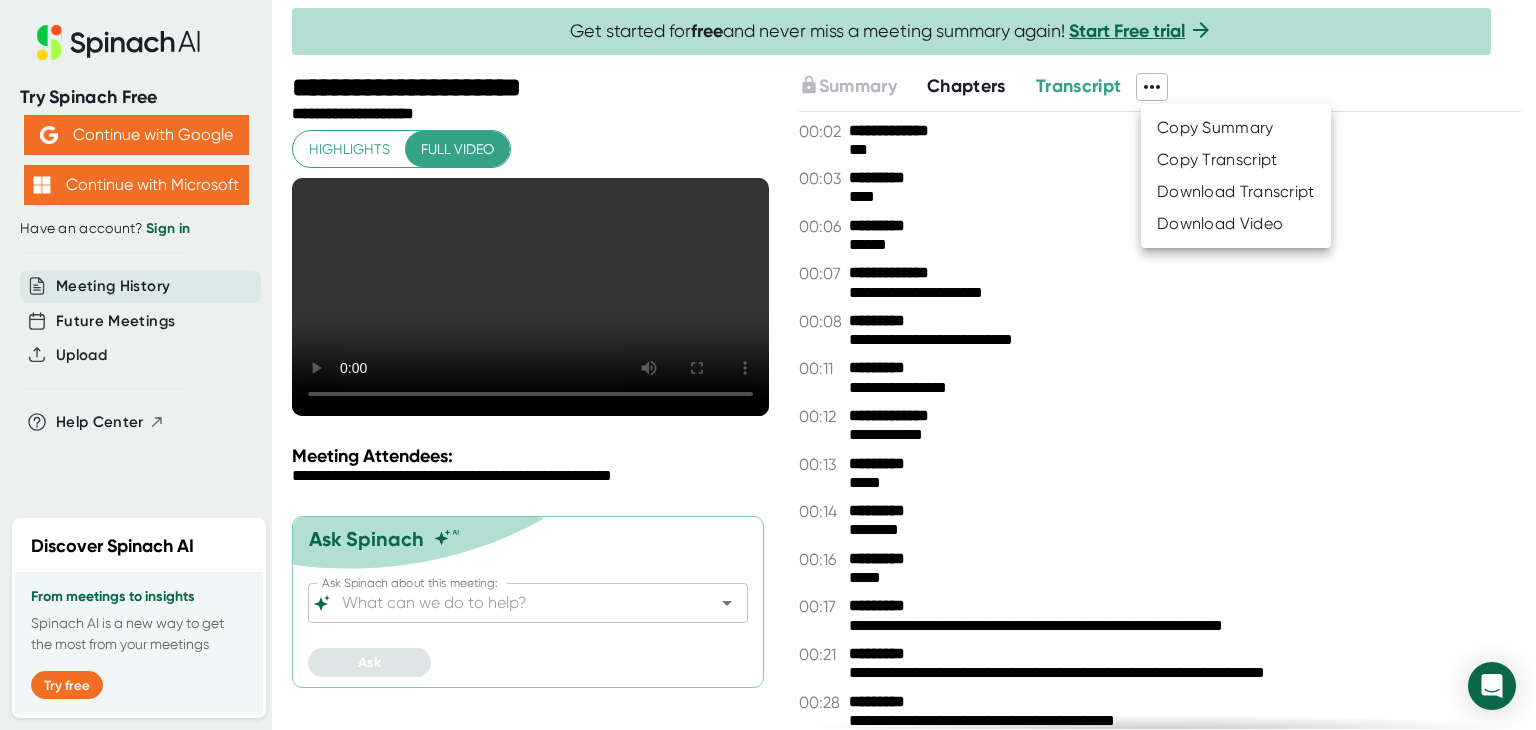 click on "Copy Transcript" at bounding box center [1215, 128] 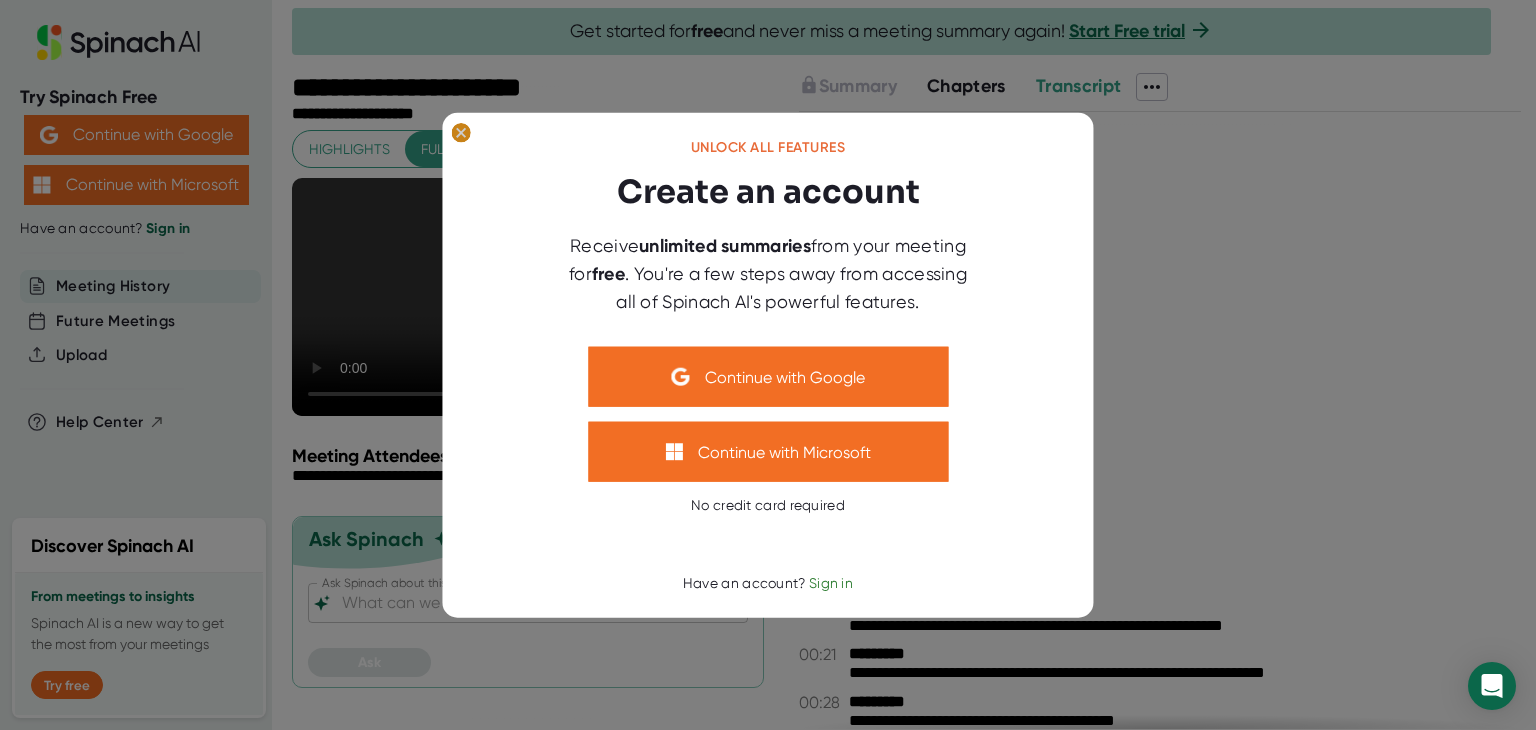 click at bounding box center [460, 133] 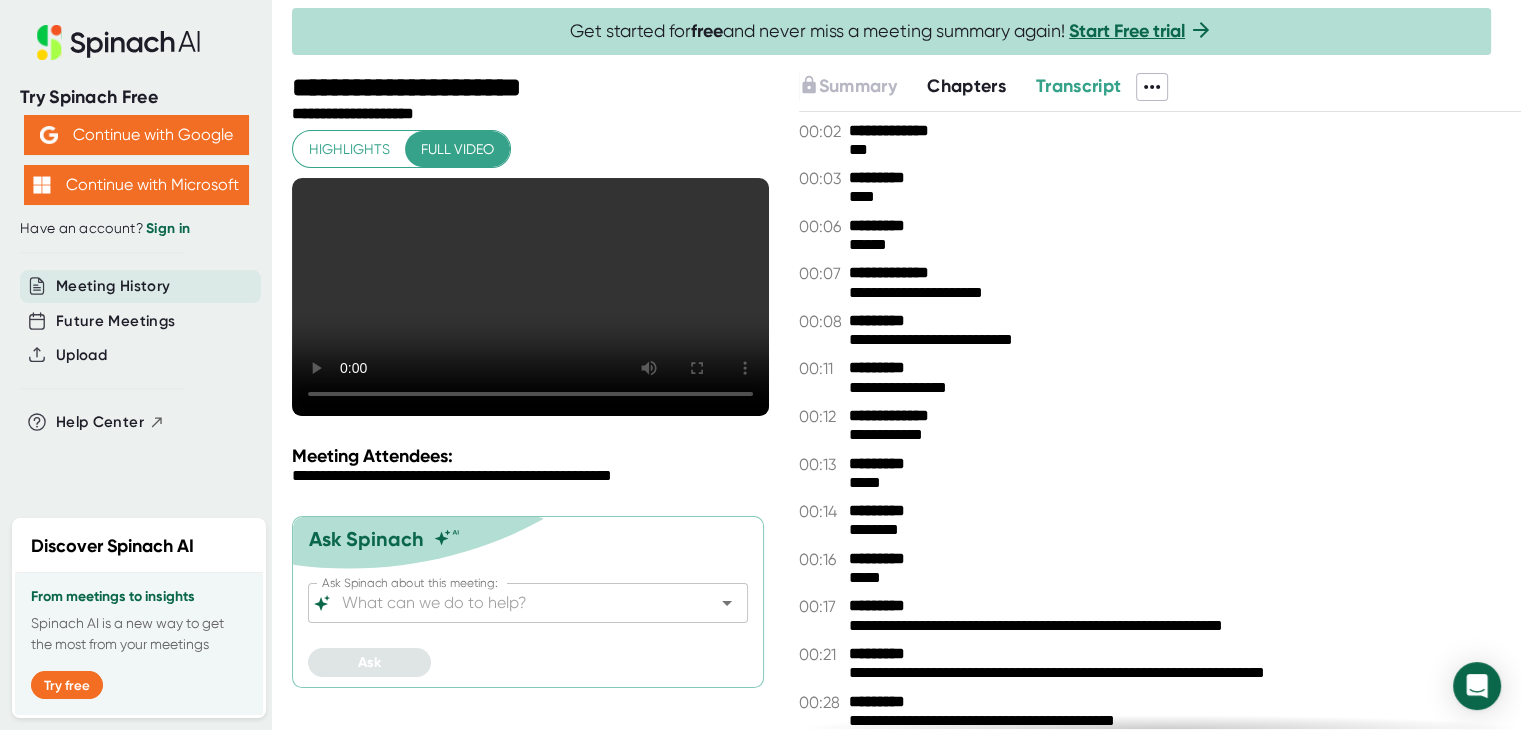 click at bounding box center [1152, 87] 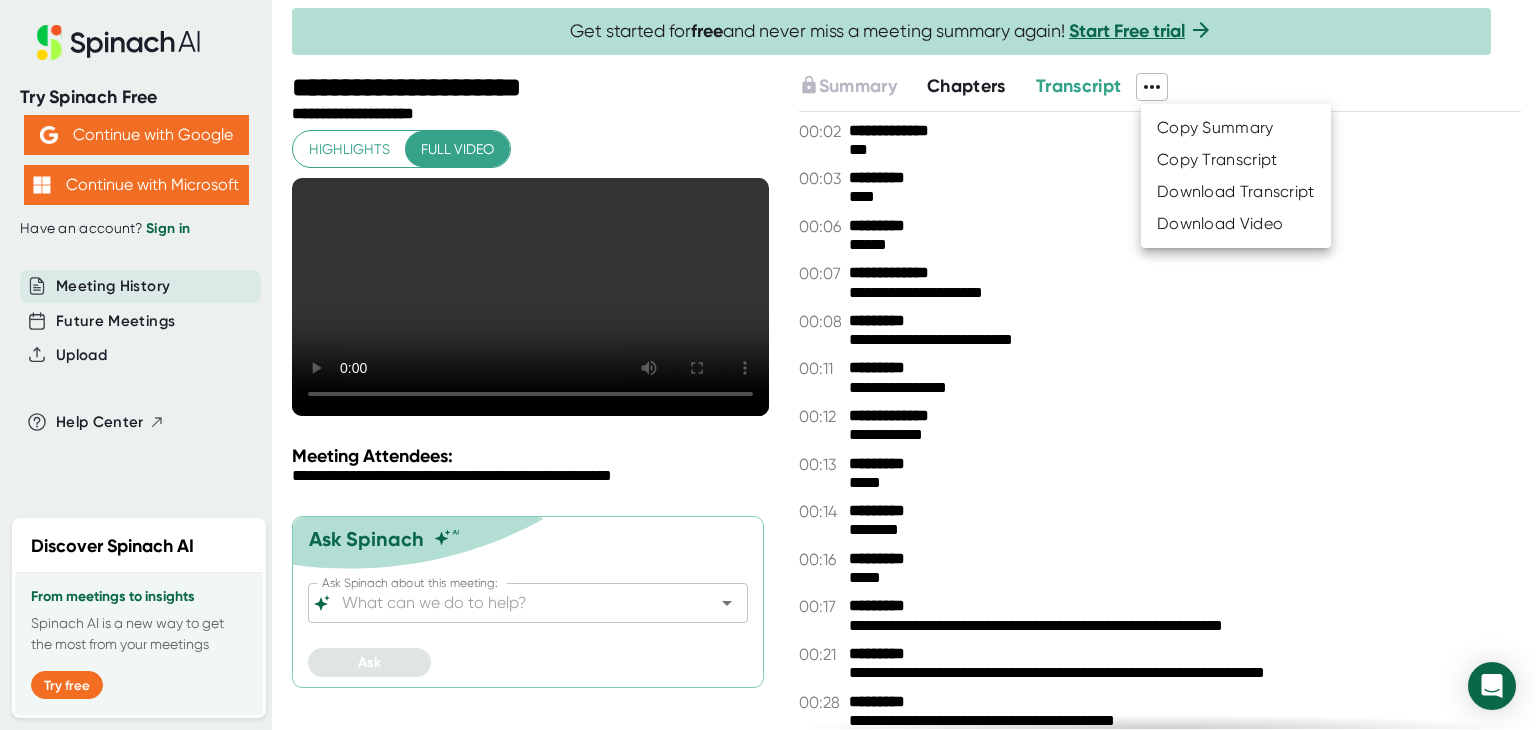 click on "Download Transcript" at bounding box center [1215, 128] 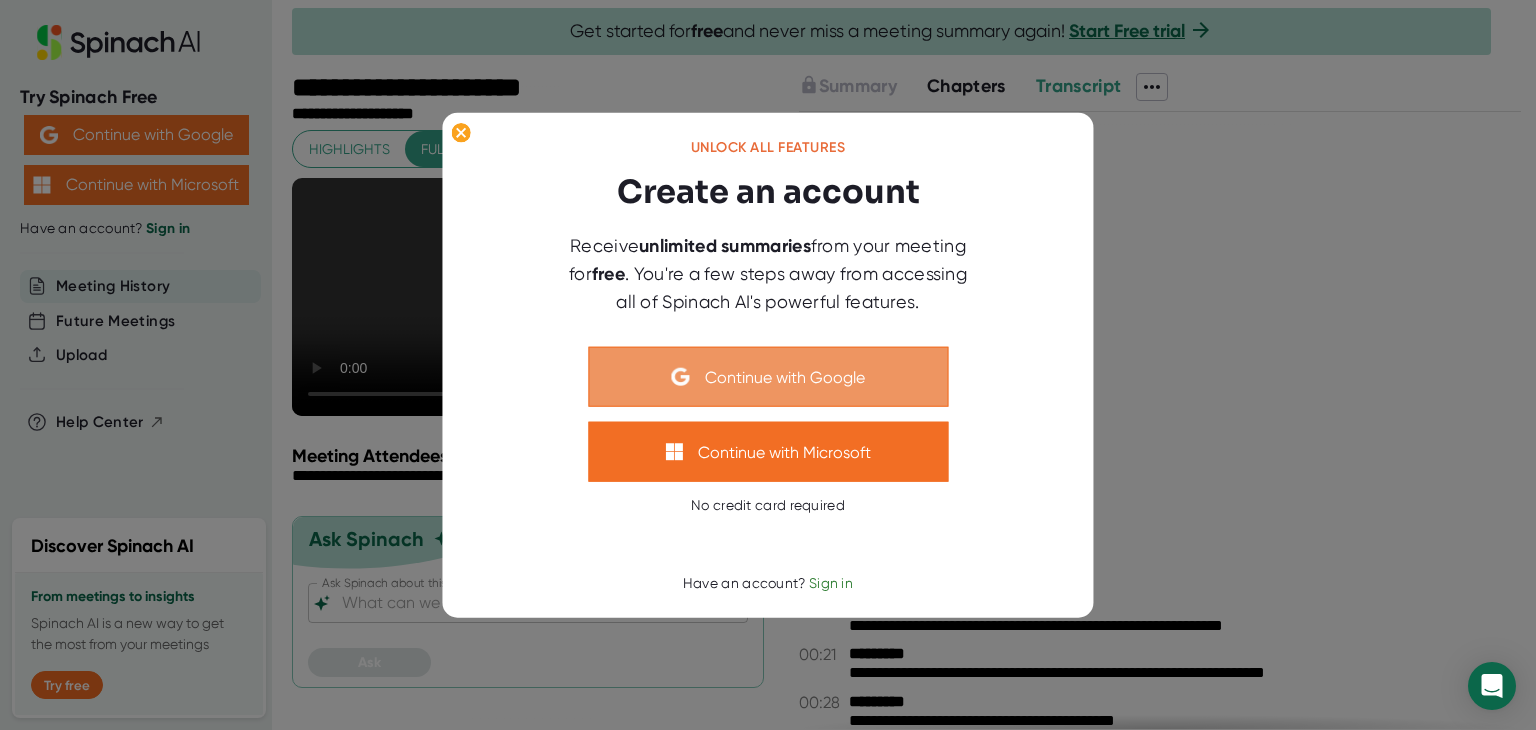 click on "Continue with Google" at bounding box center (768, 377) 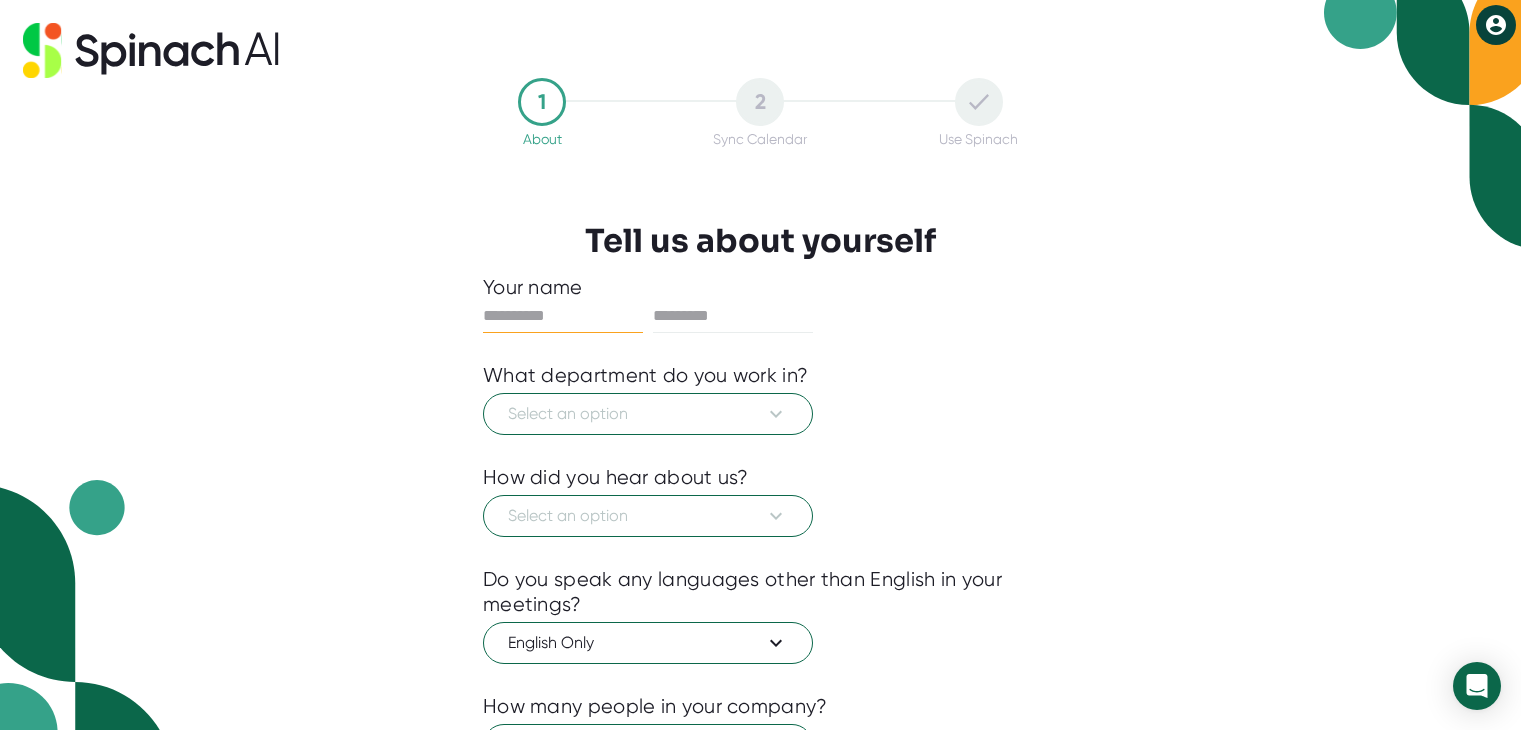 scroll, scrollTop: 0, scrollLeft: 0, axis: both 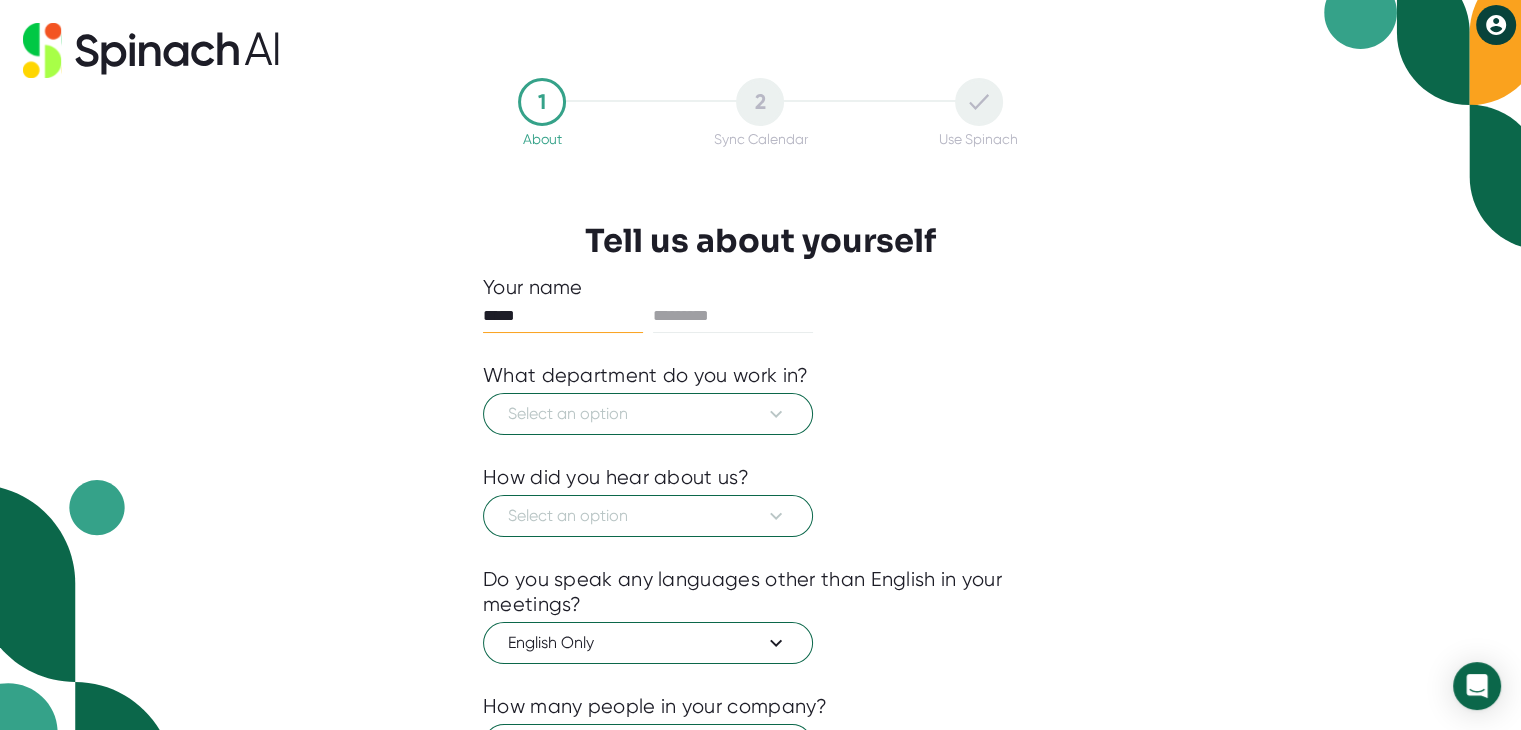 type on "*****" 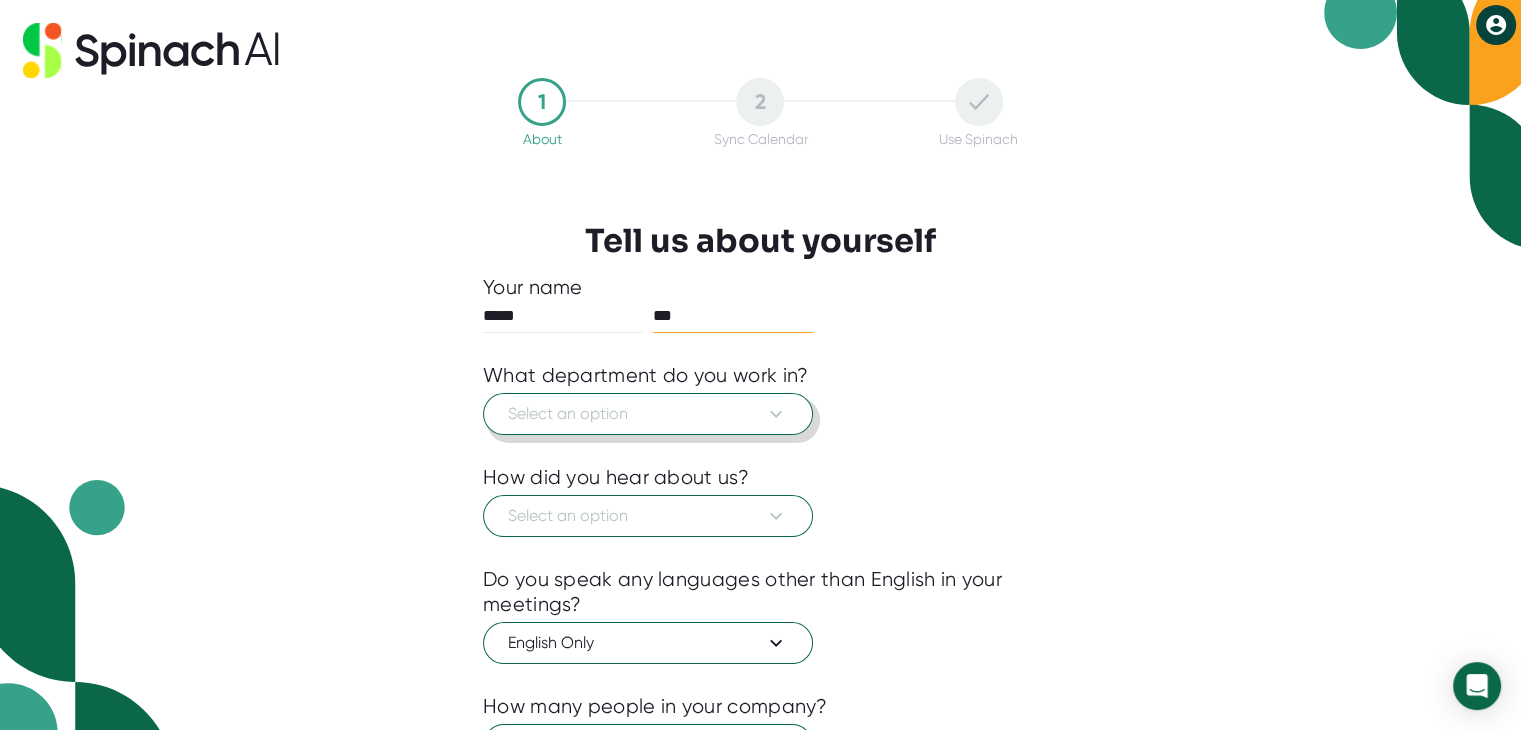 type on "***" 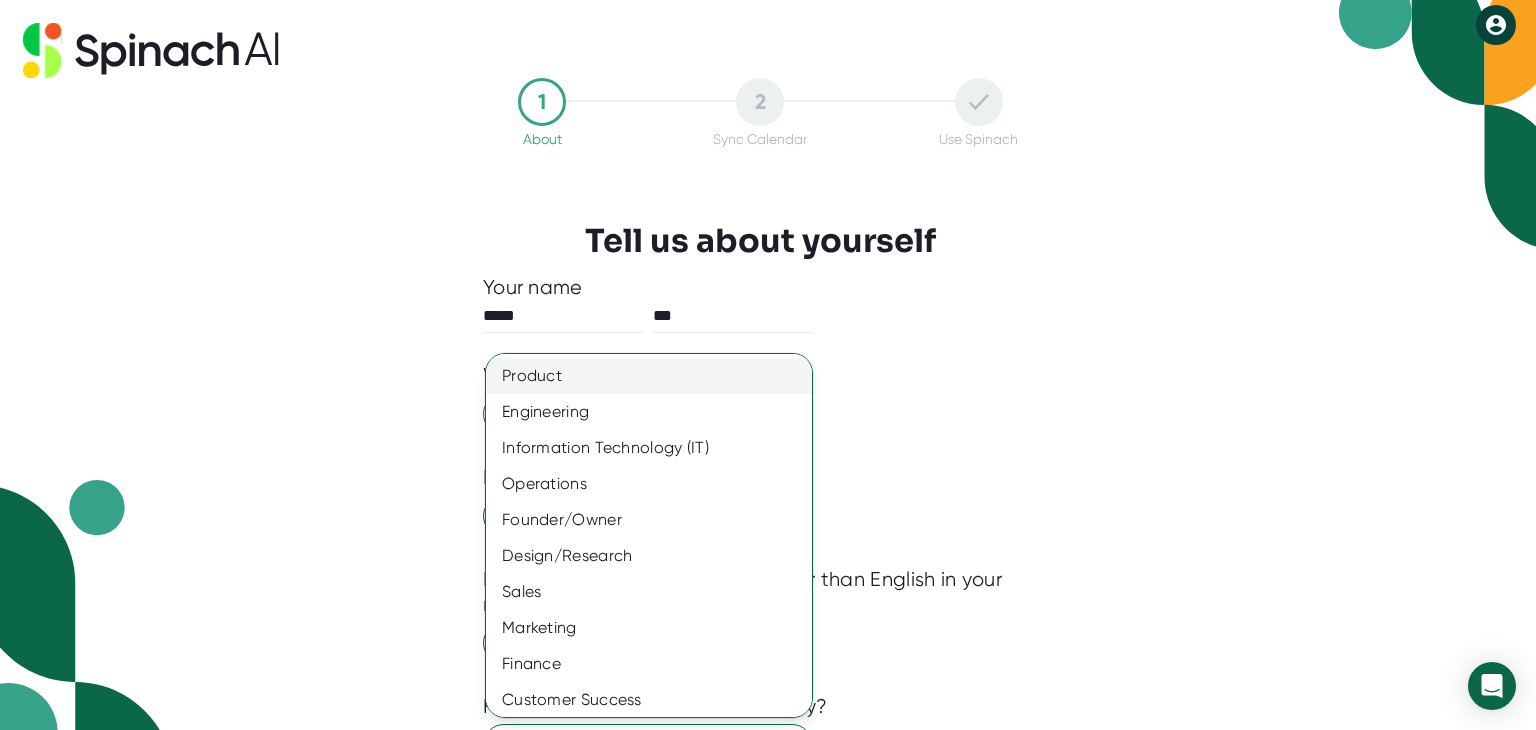 click on "Product" at bounding box center [656, 376] 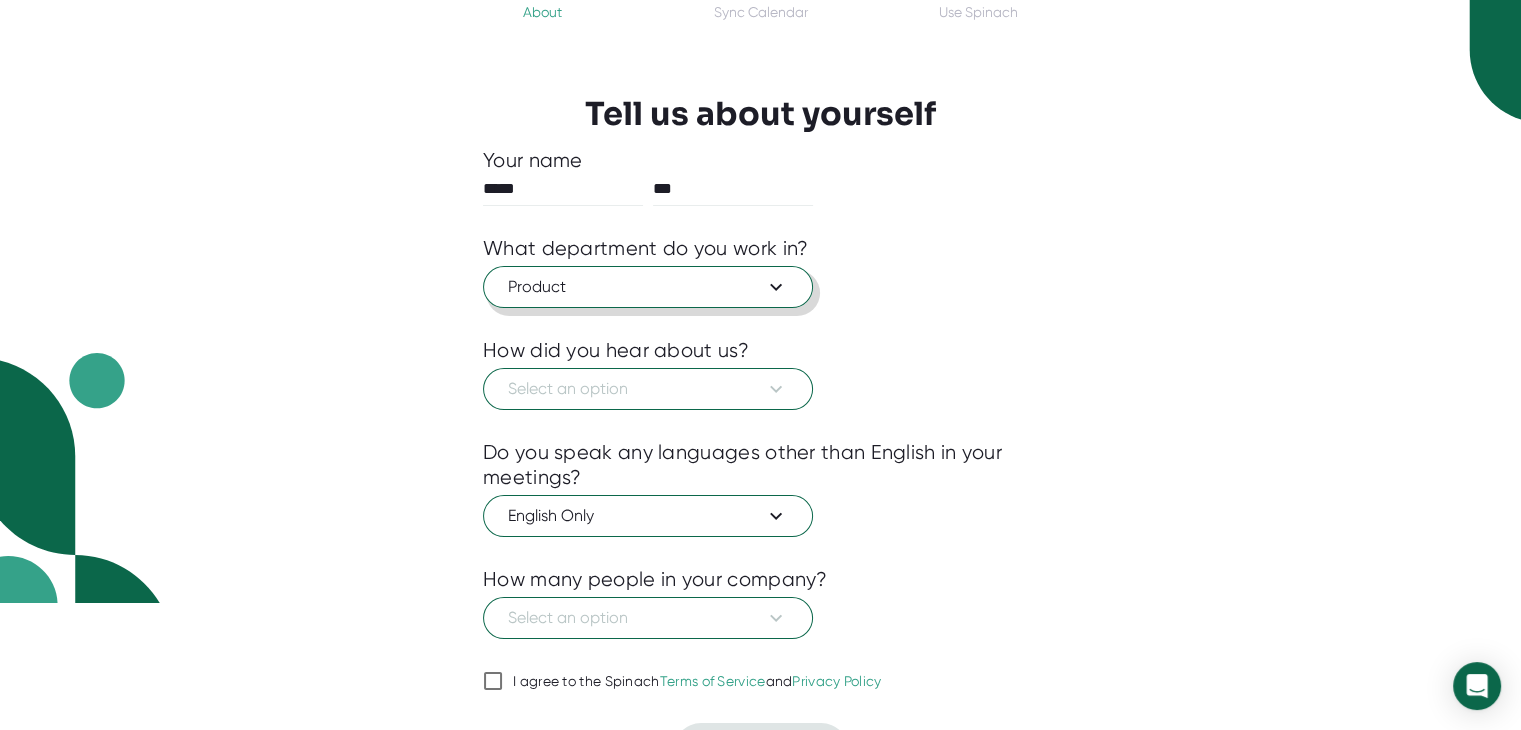scroll, scrollTop: 128, scrollLeft: 0, axis: vertical 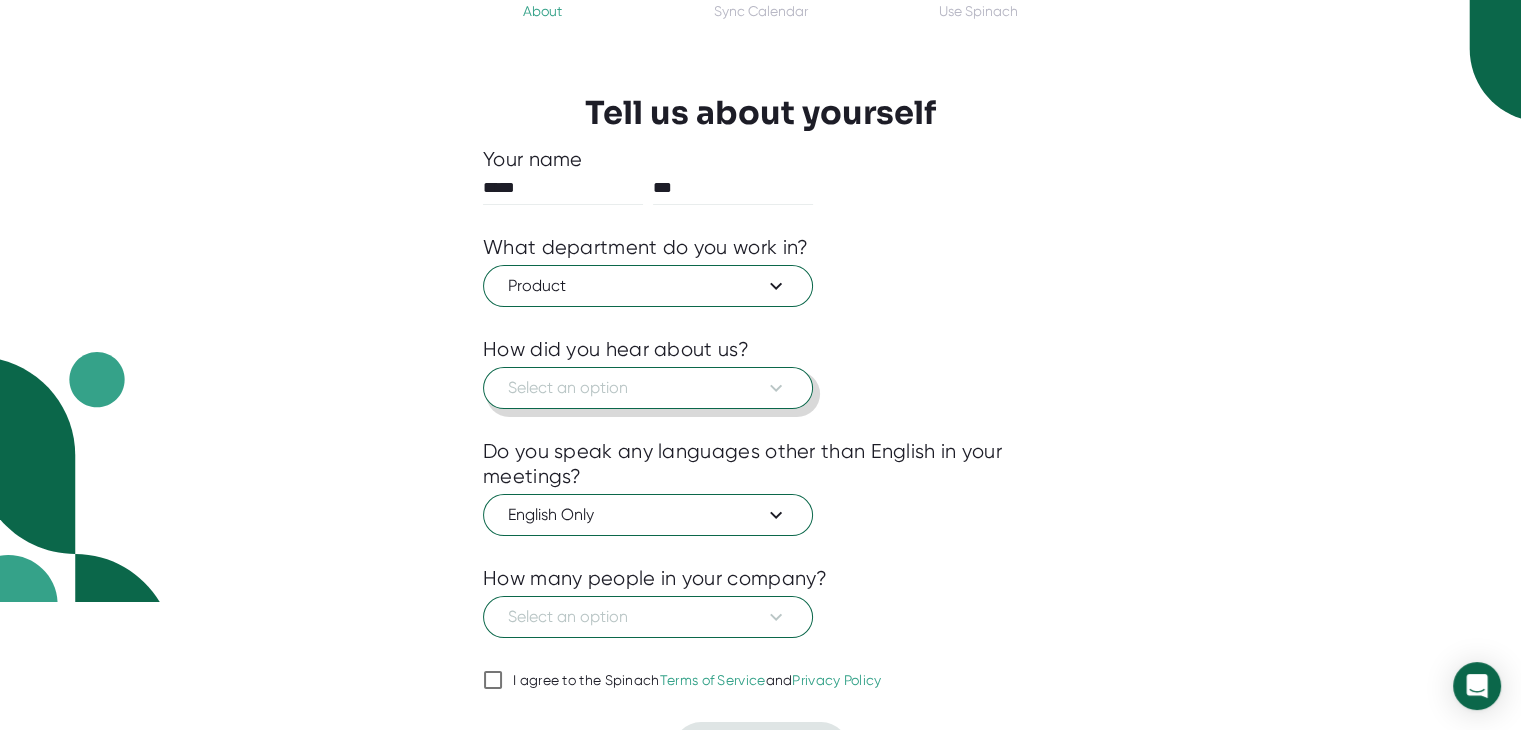 click on "Select an option" at bounding box center [648, 388] 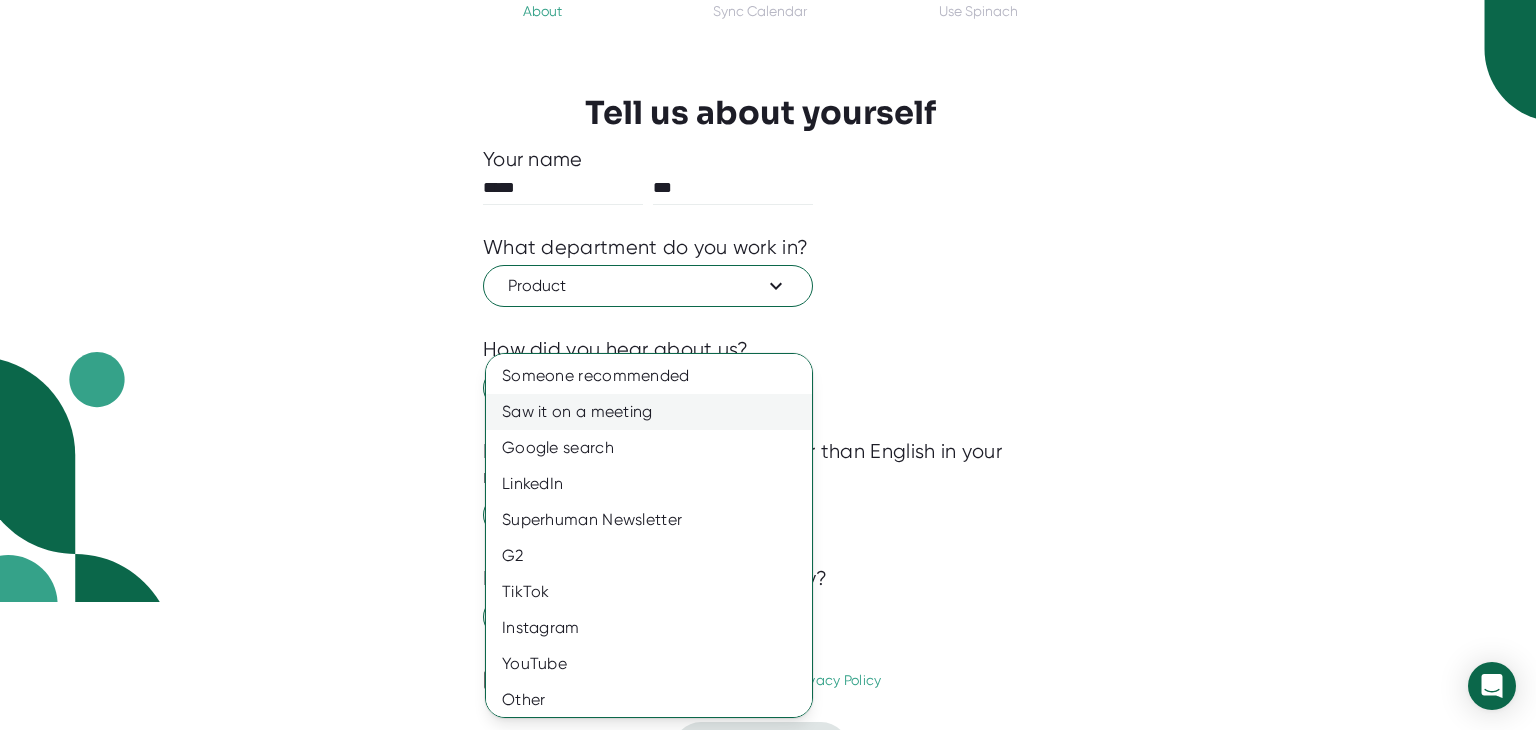 click on "Saw it on a meeting" at bounding box center [656, 376] 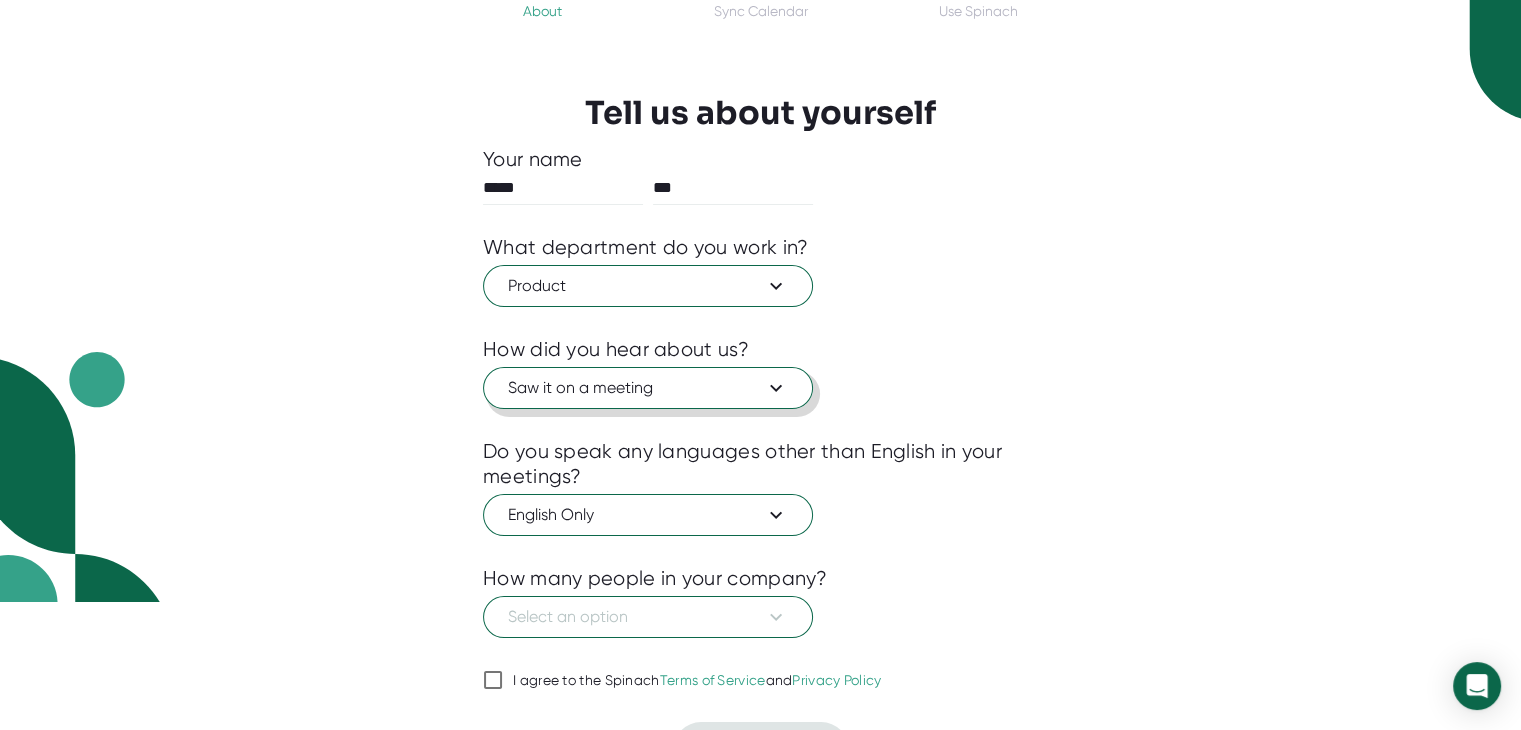 scroll, scrollTop: 173, scrollLeft: 0, axis: vertical 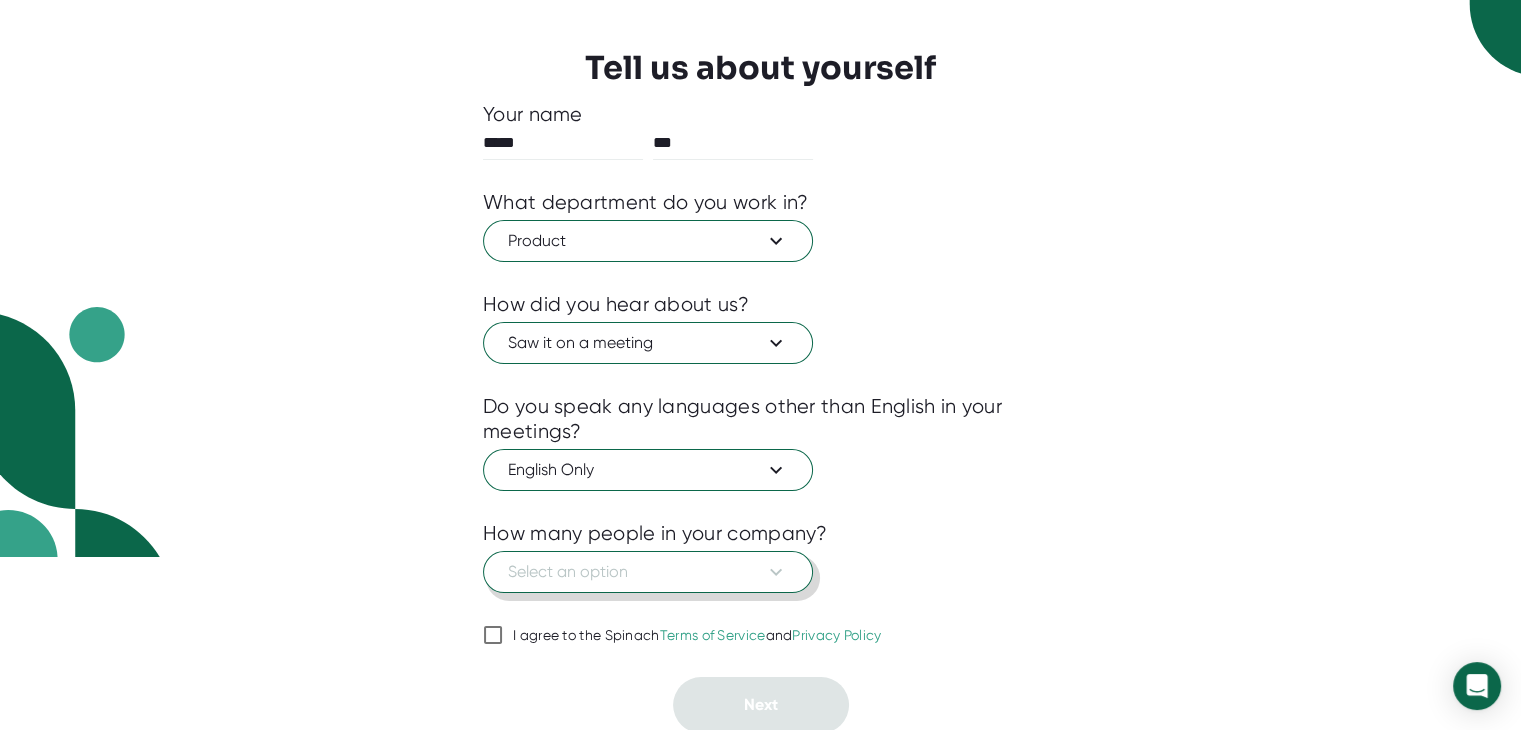 click on "Select an option" at bounding box center [648, 572] 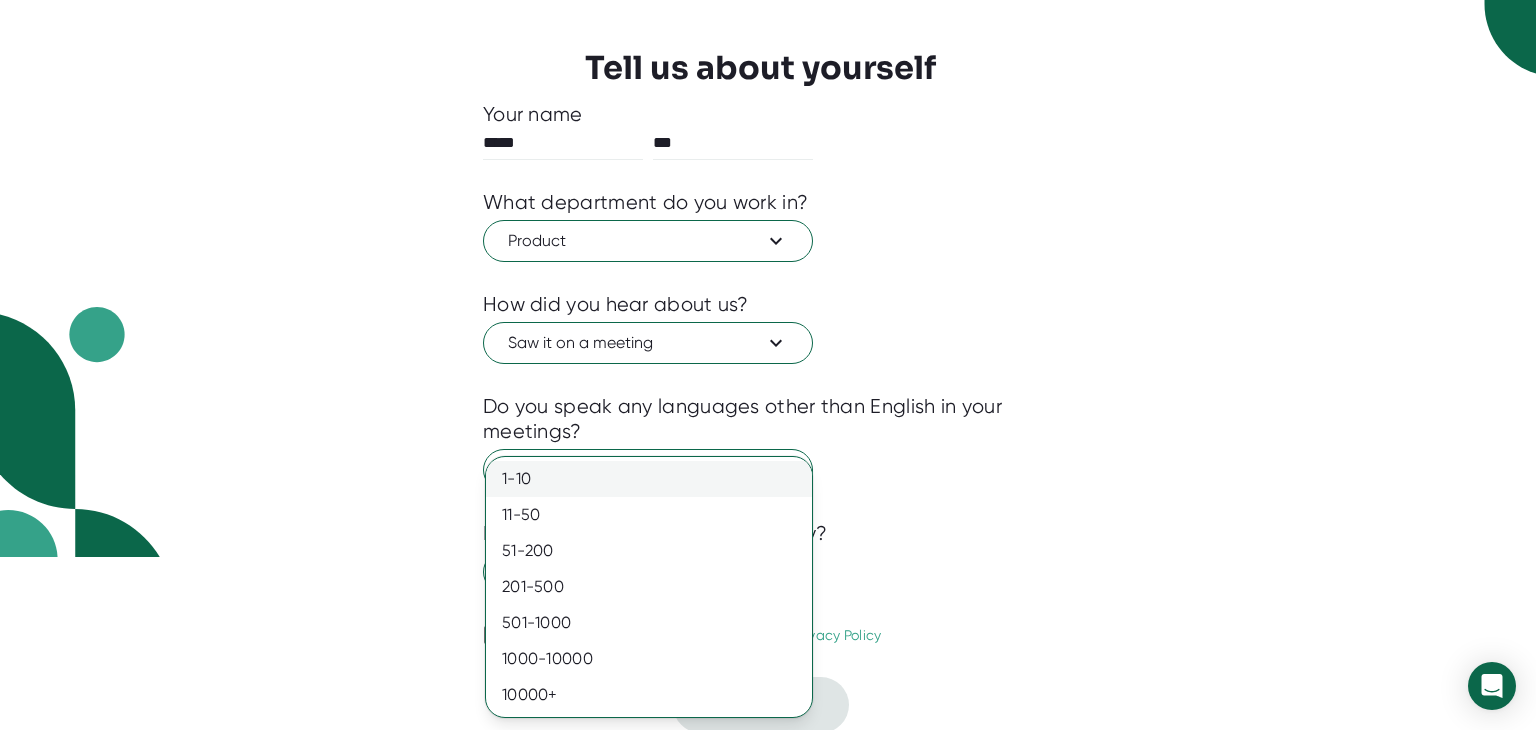 click on "1-10" at bounding box center [649, 479] 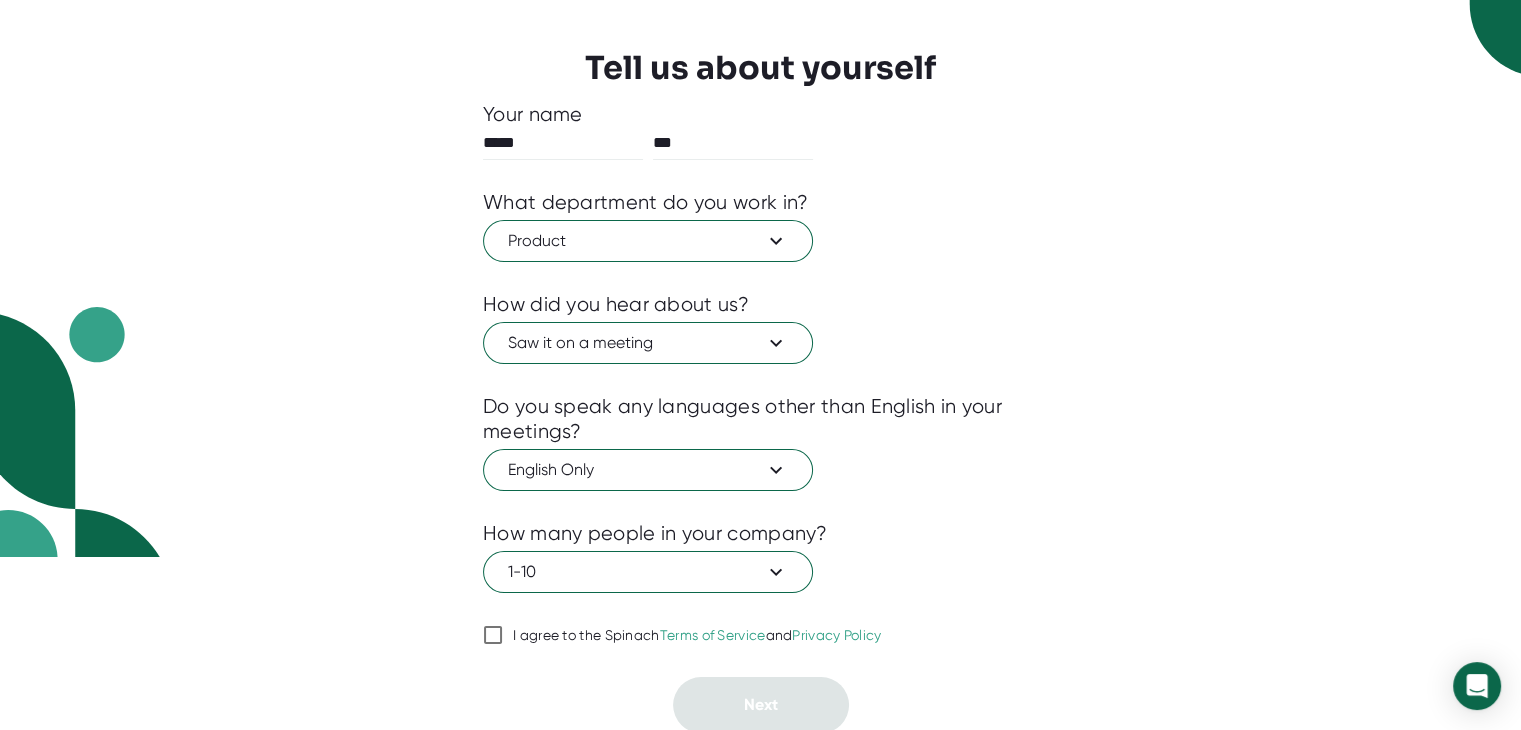 click on "I agree to the Spinach  Terms of Service  and  Privacy Policy" at bounding box center [493, 635] 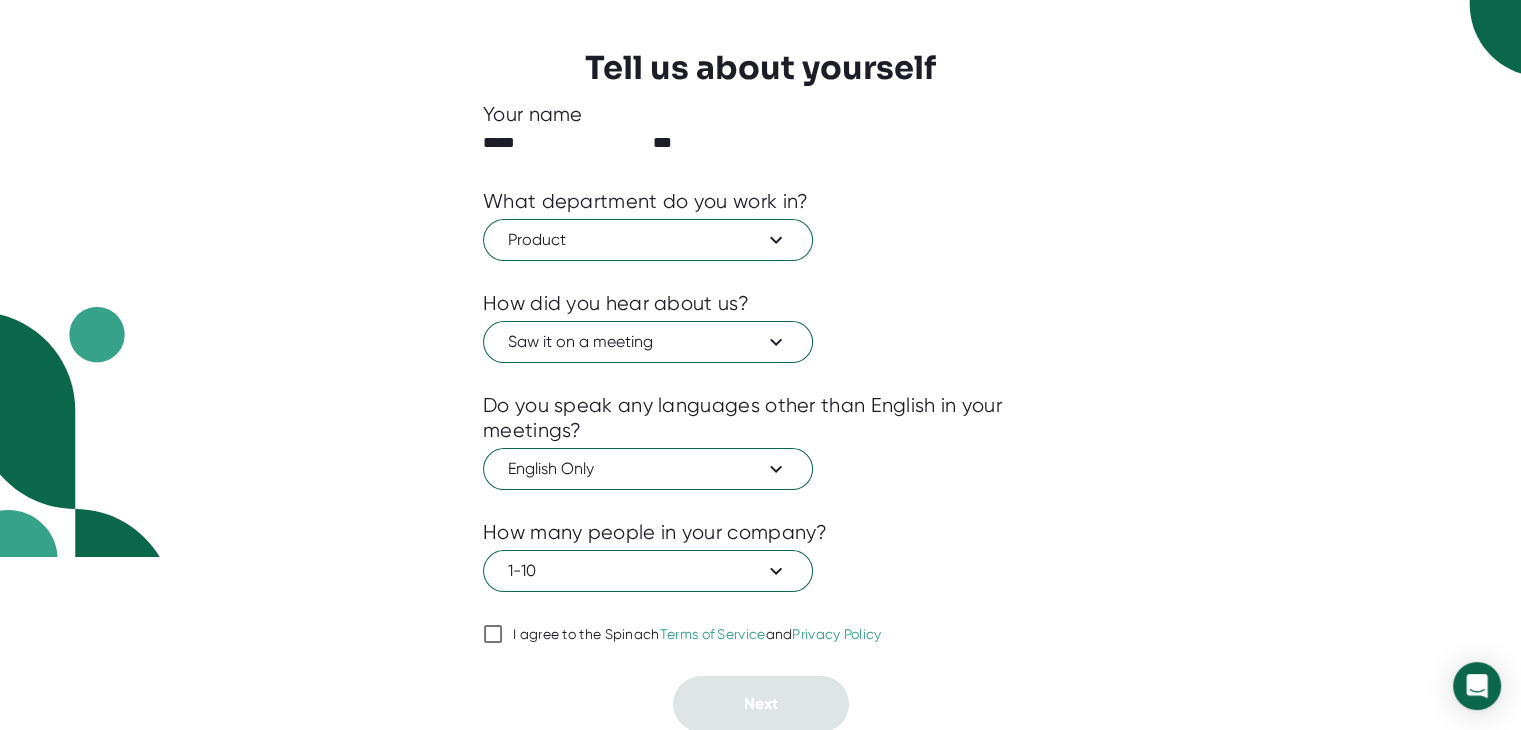 checkbox on "true" 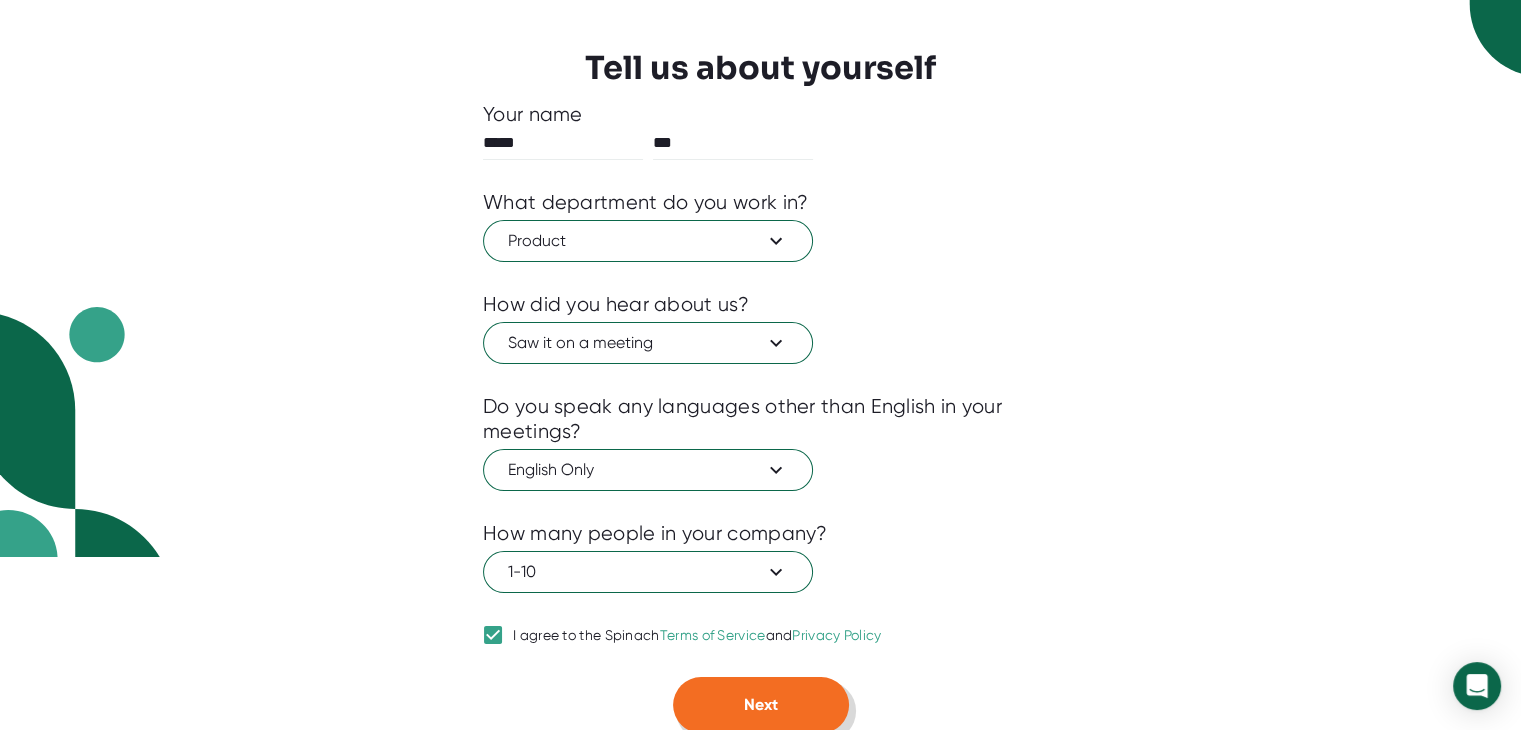 click on "Next" at bounding box center (761, 705) 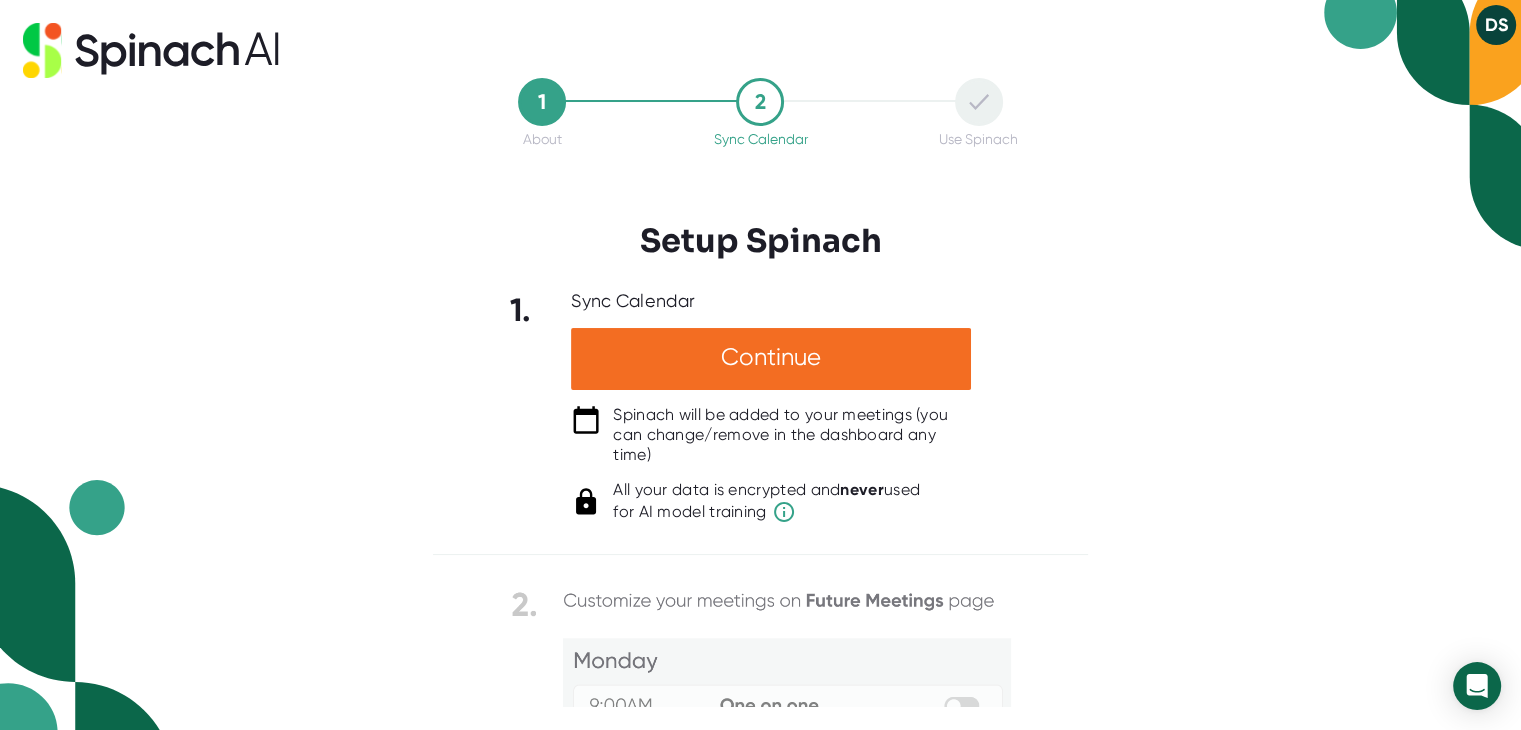 scroll, scrollTop: 0, scrollLeft: 0, axis: both 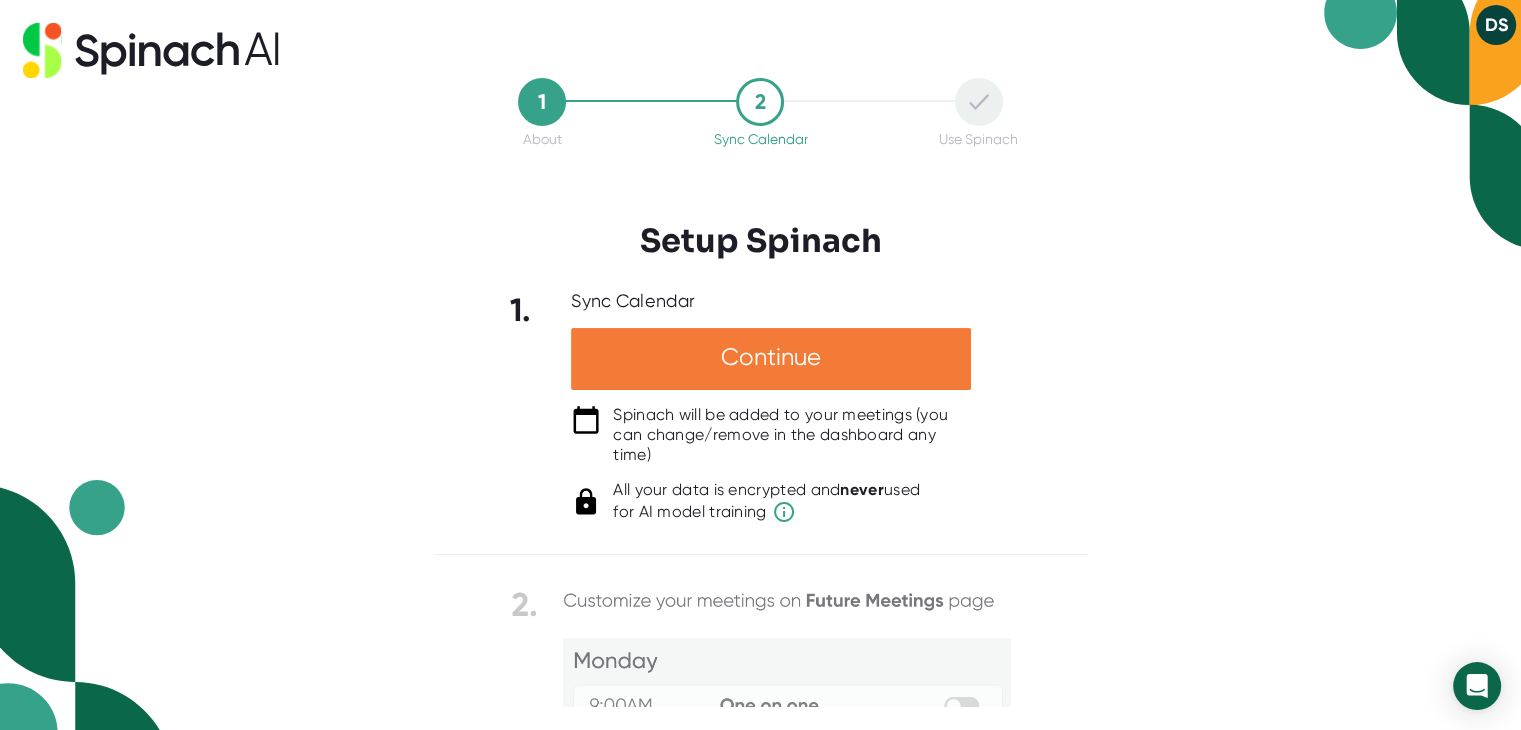 click on "Continue" at bounding box center (771, 359) 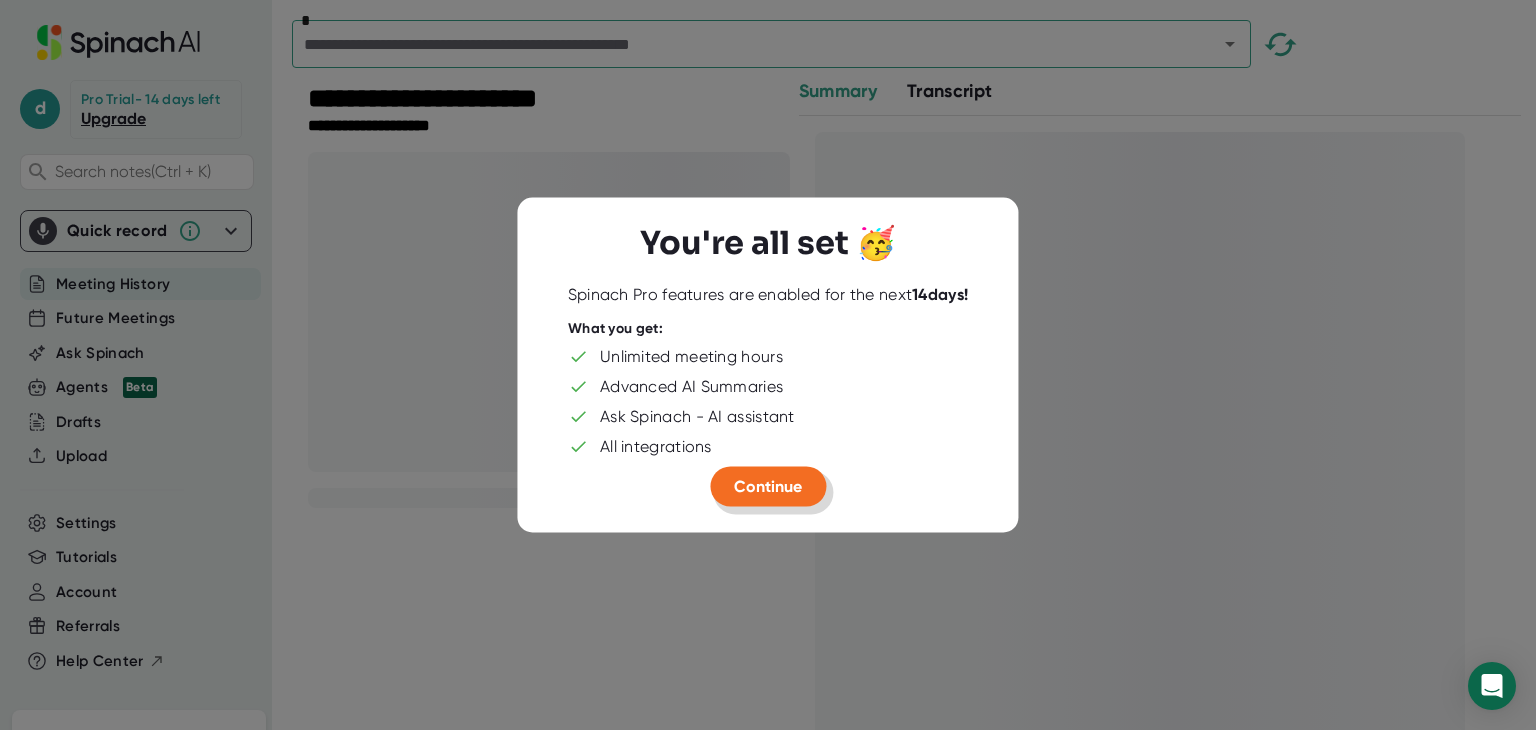 click on "Continue" at bounding box center (768, 487) 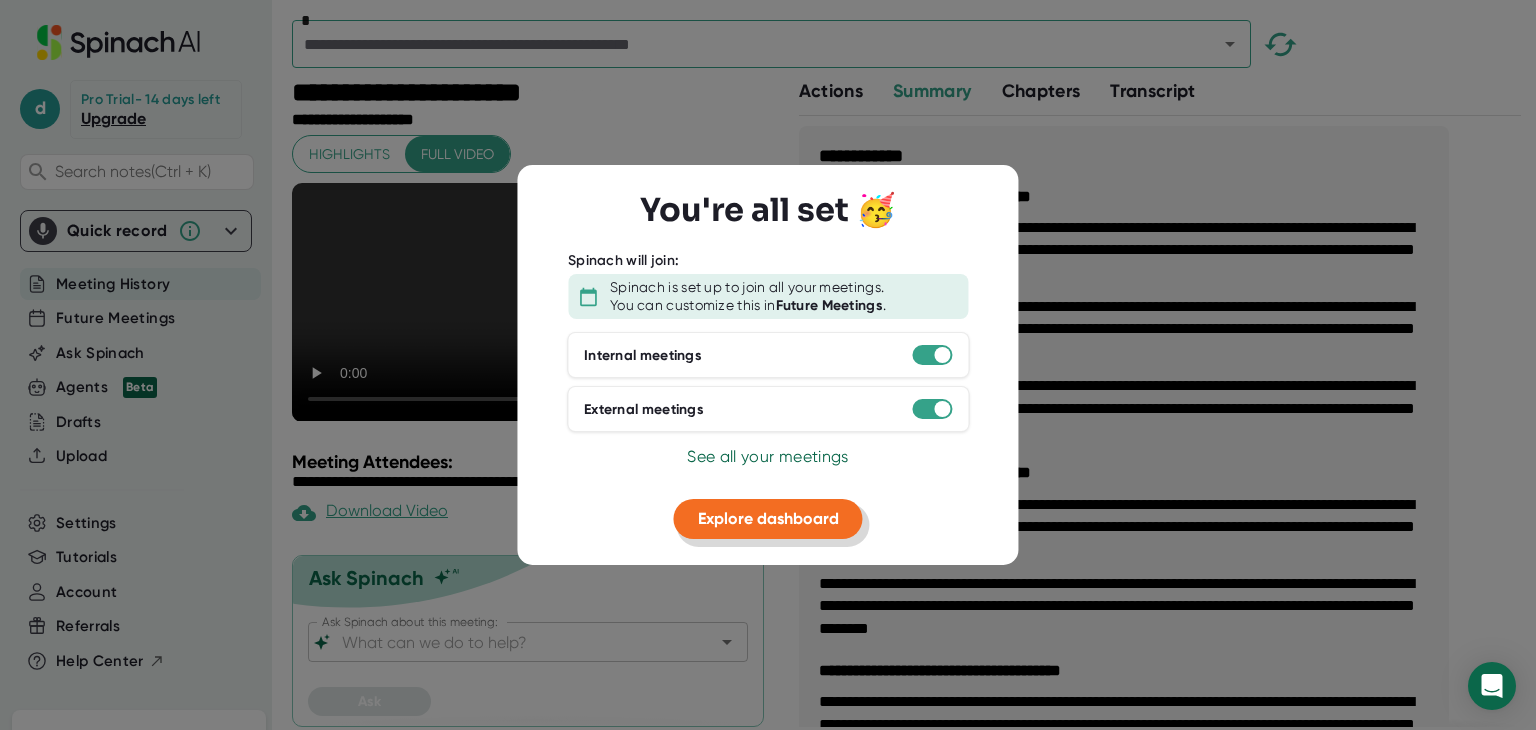 click on "Explore dashboard" at bounding box center [768, 518] 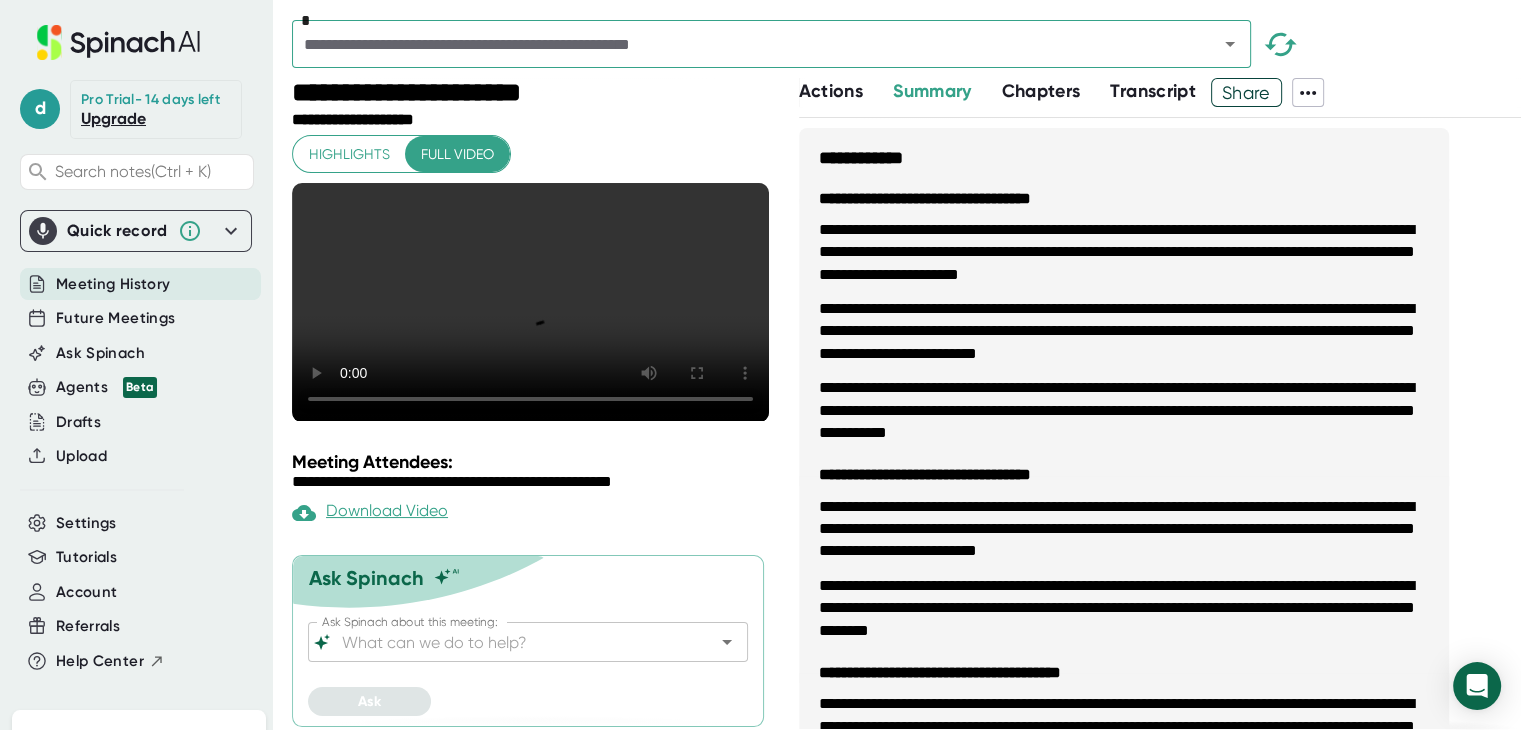 click on "Transcript" at bounding box center (1153, 91) 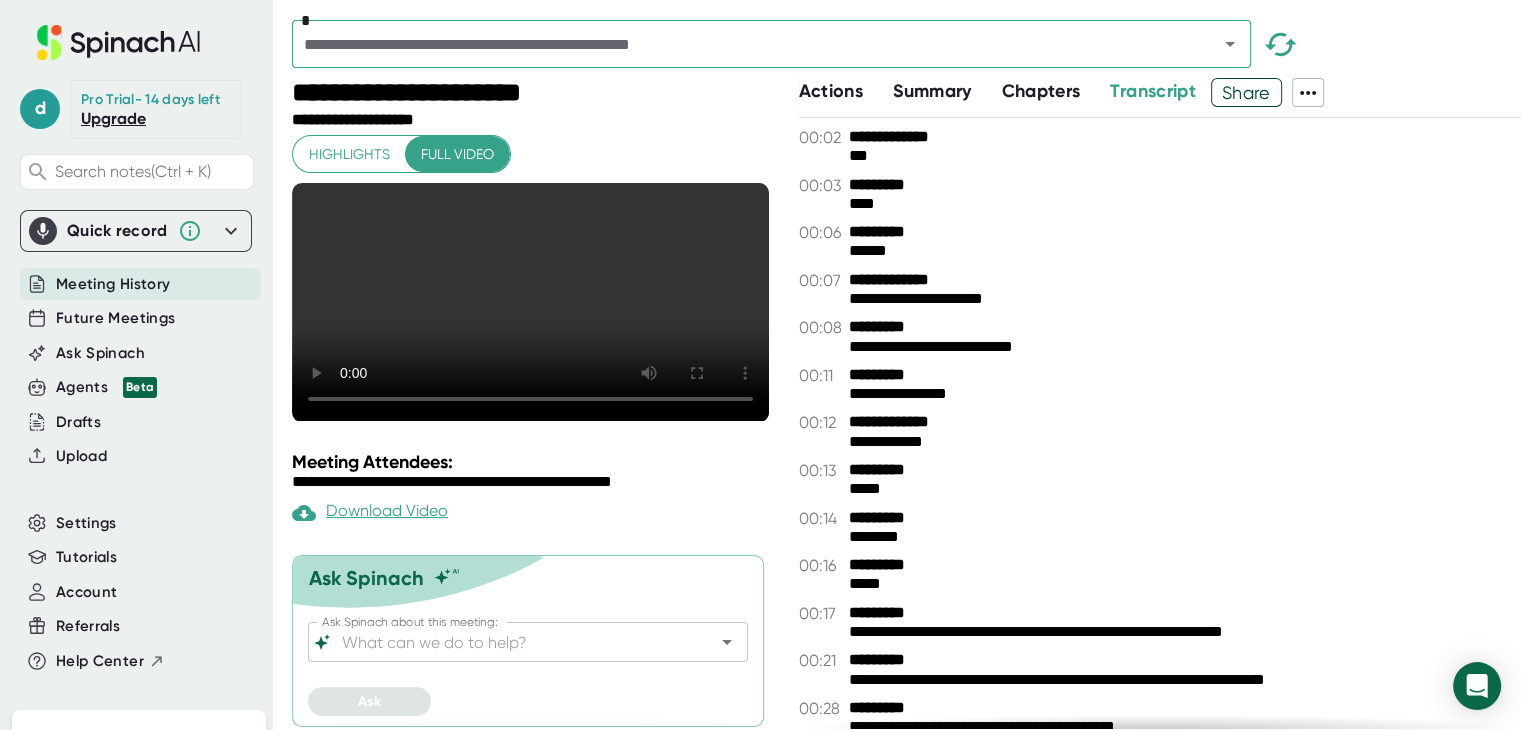 click at bounding box center [1308, 93] 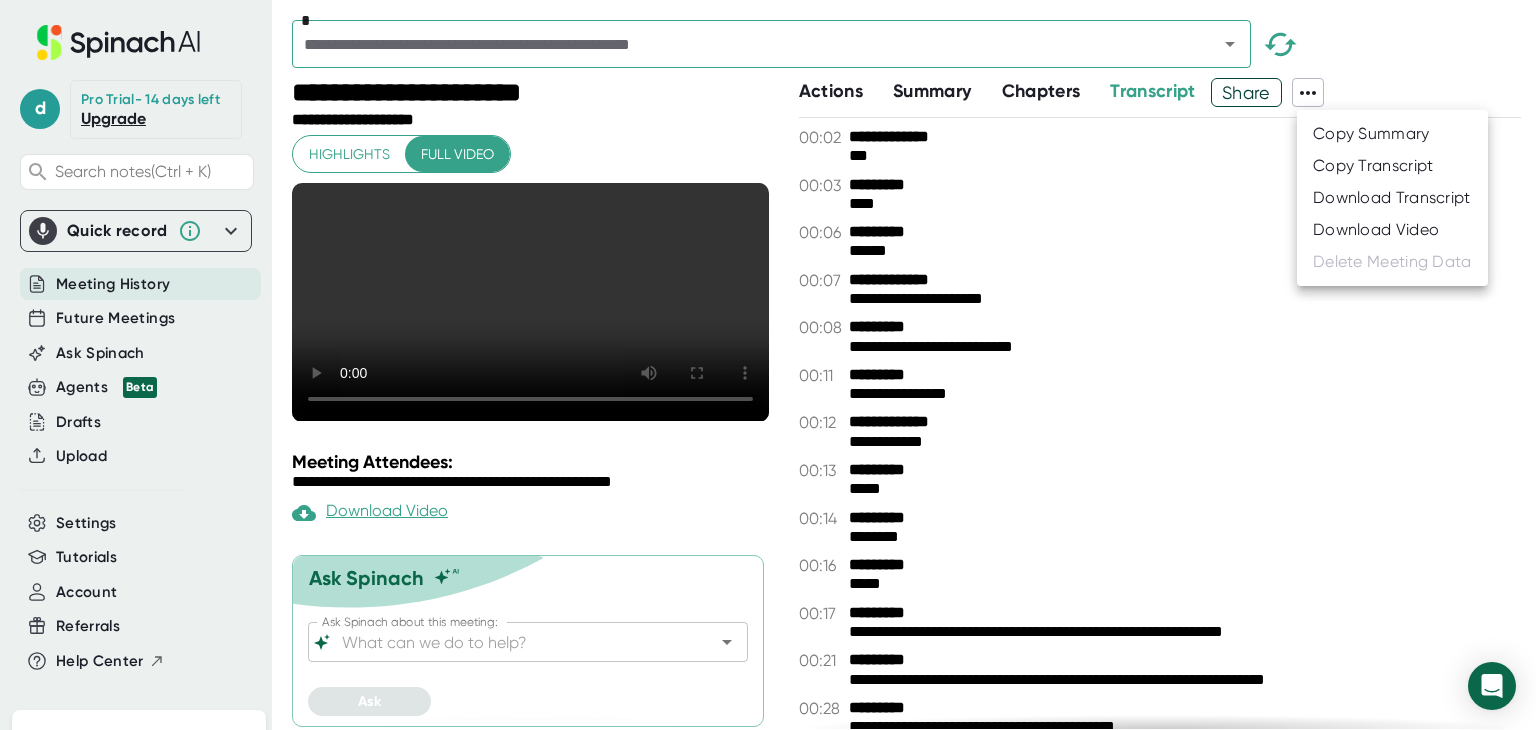 click on "Copy Transcript" at bounding box center (1371, 134) 